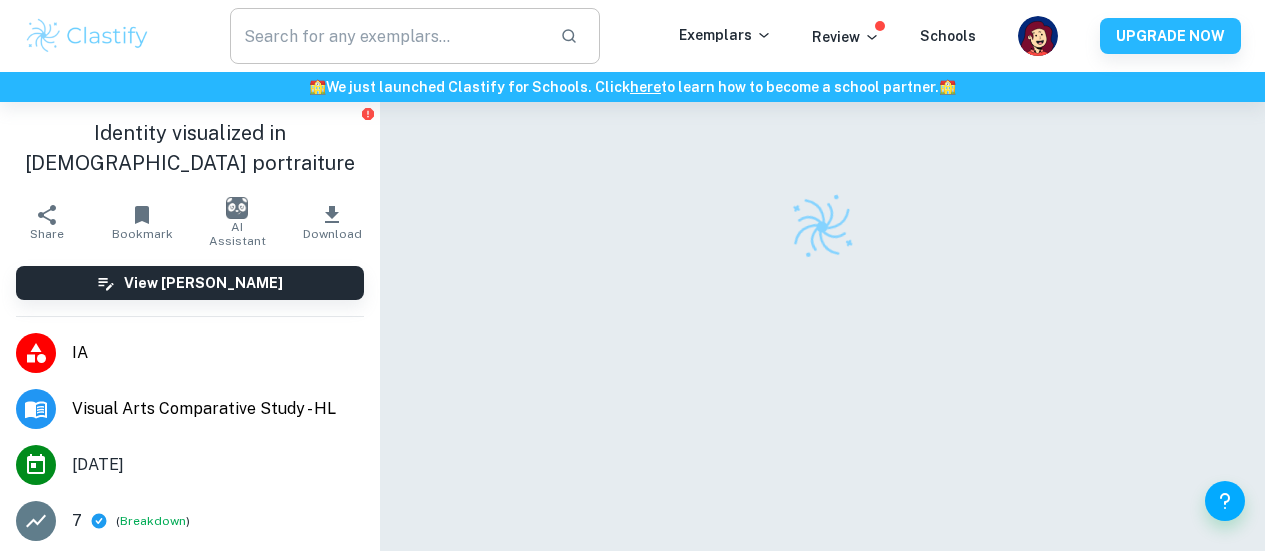 scroll, scrollTop: 0, scrollLeft: 0, axis: both 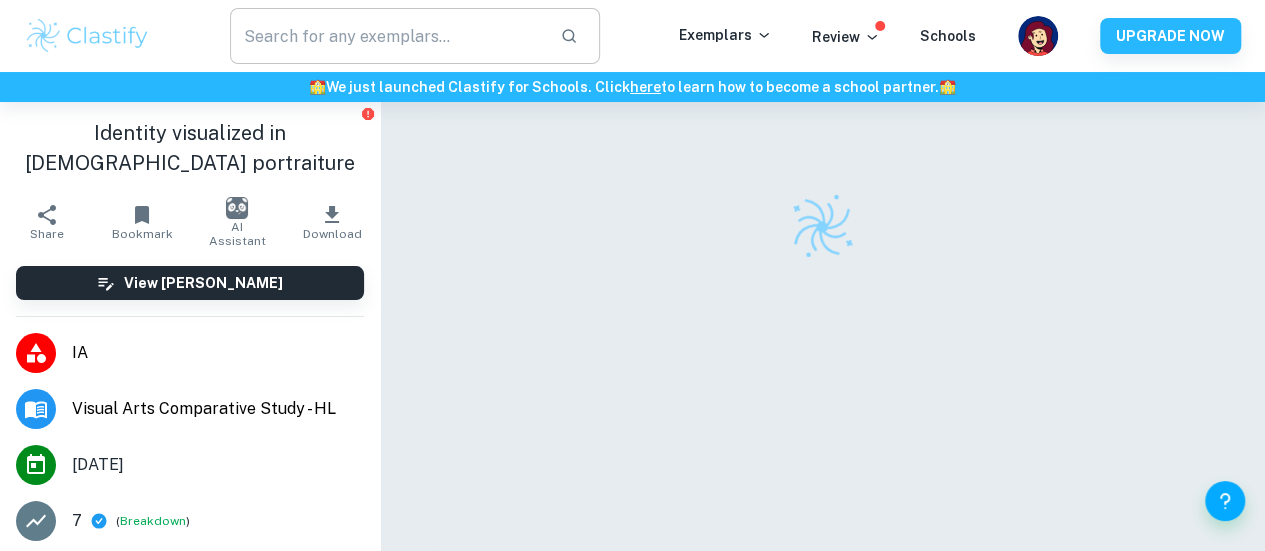 click at bounding box center [387, 36] 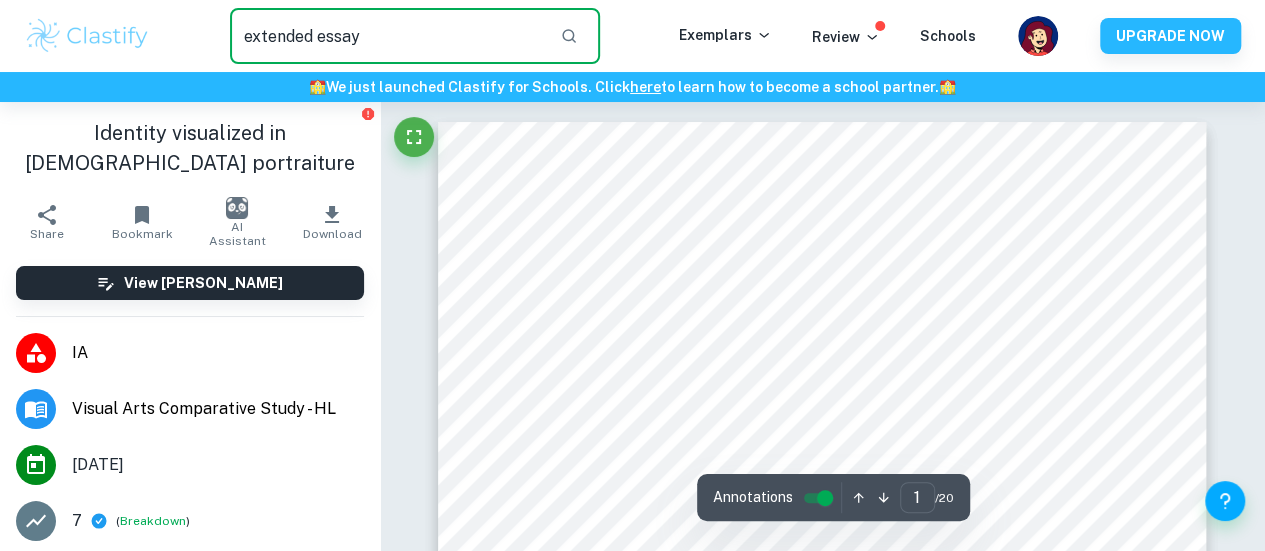 type on "extended essay" 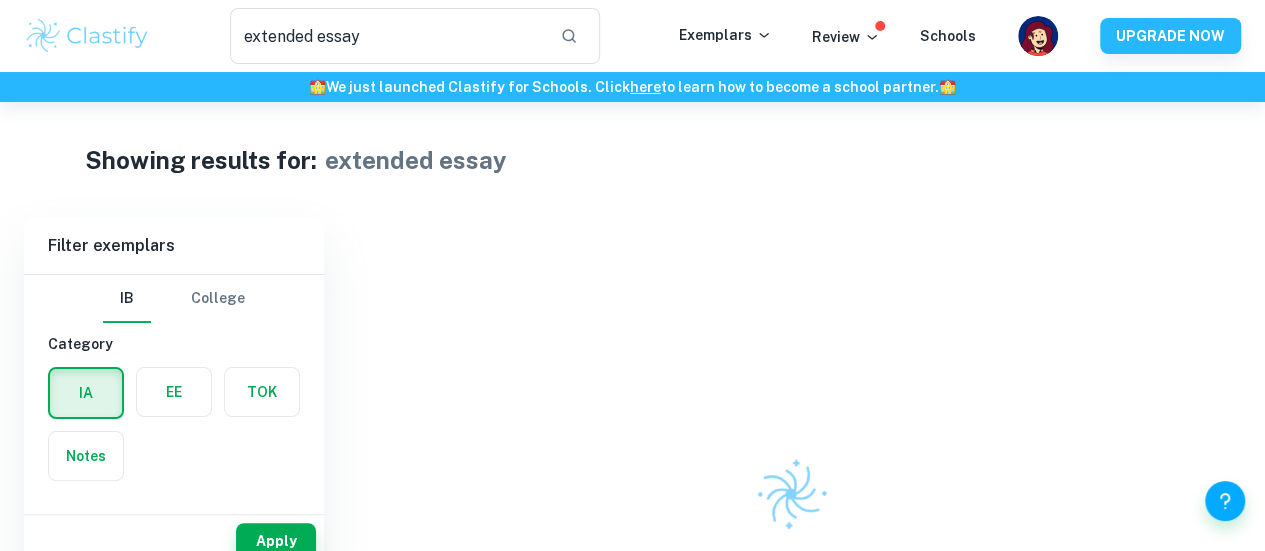 scroll, scrollTop: 34, scrollLeft: 0, axis: vertical 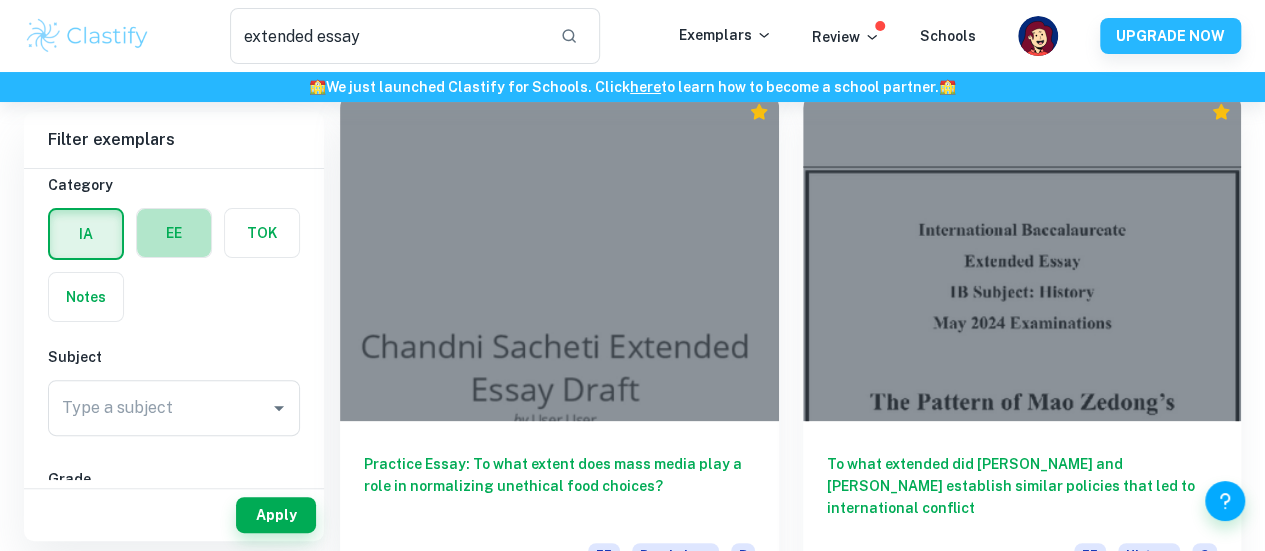 click at bounding box center (174, 233) 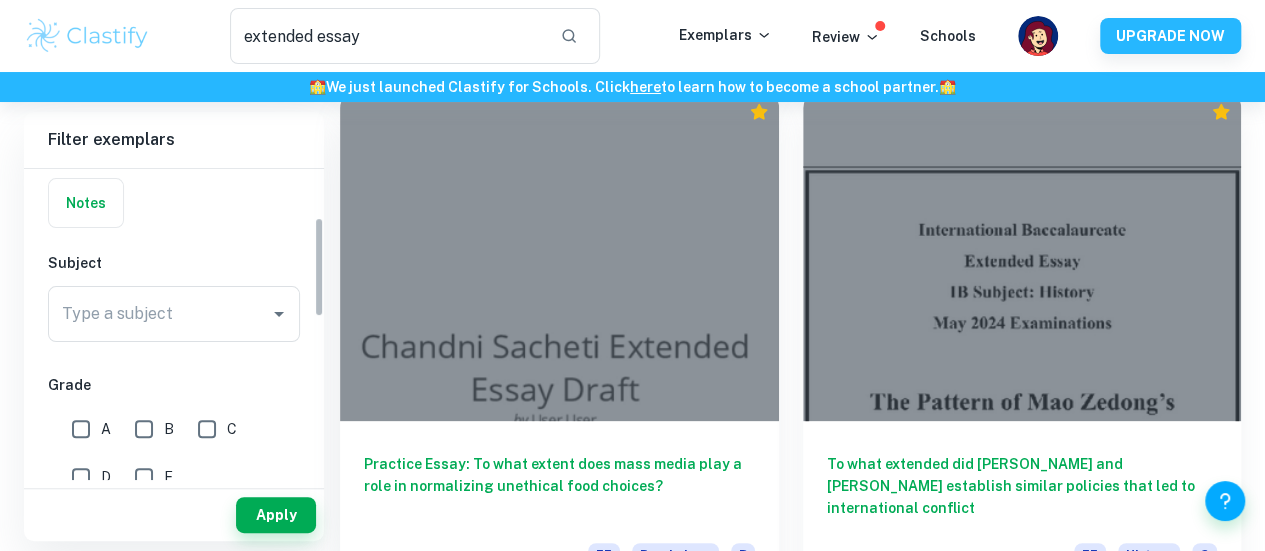 scroll, scrollTop: 149, scrollLeft: 0, axis: vertical 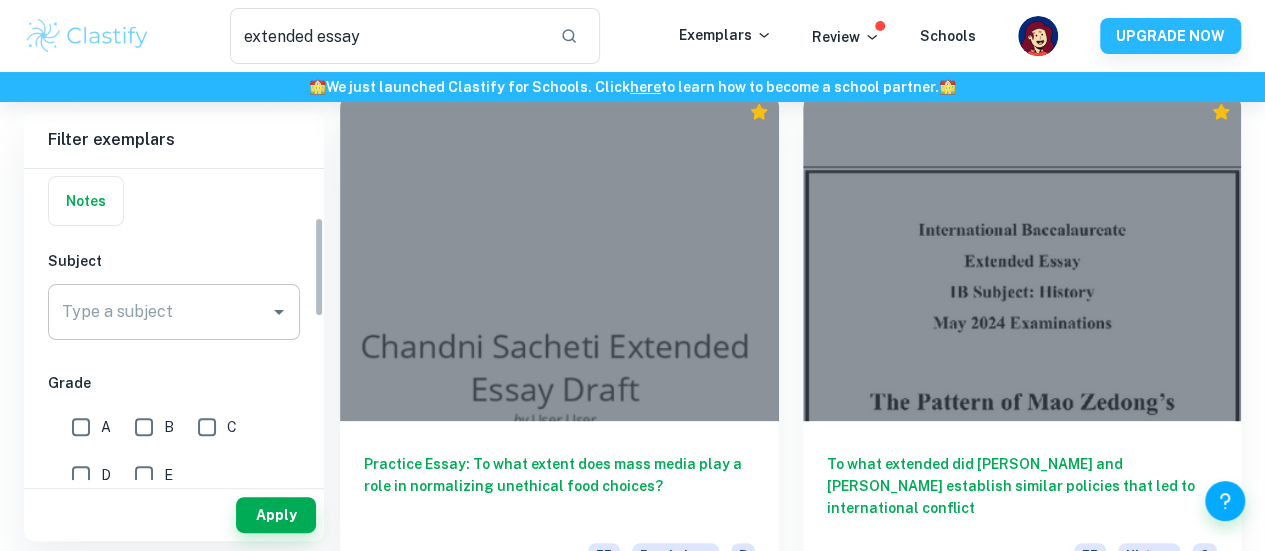 click on "Type a subject" at bounding box center (159, 312) 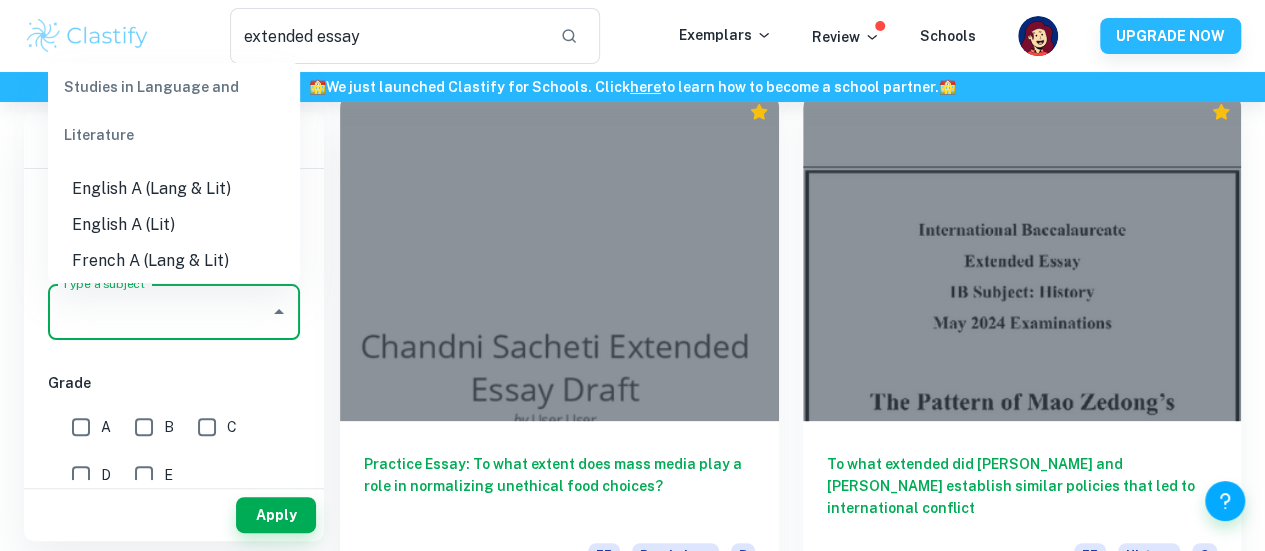 scroll, scrollTop: 189, scrollLeft: 0, axis: vertical 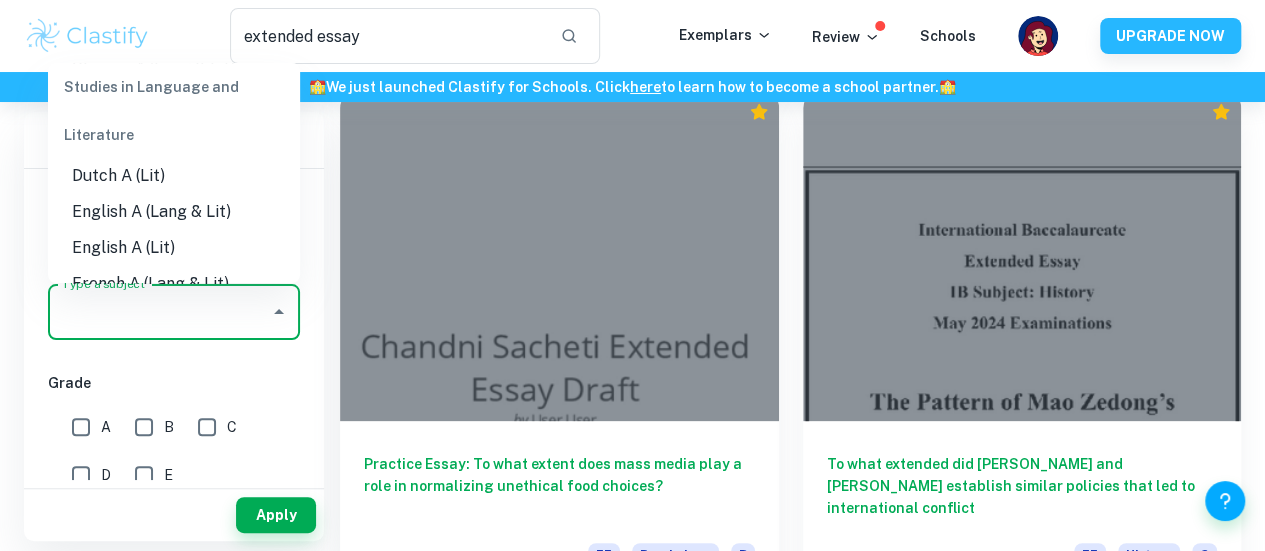 drag, startPoint x: 162, startPoint y: 242, endPoint x: 146, endPoint y: 203, distance: 42.154476 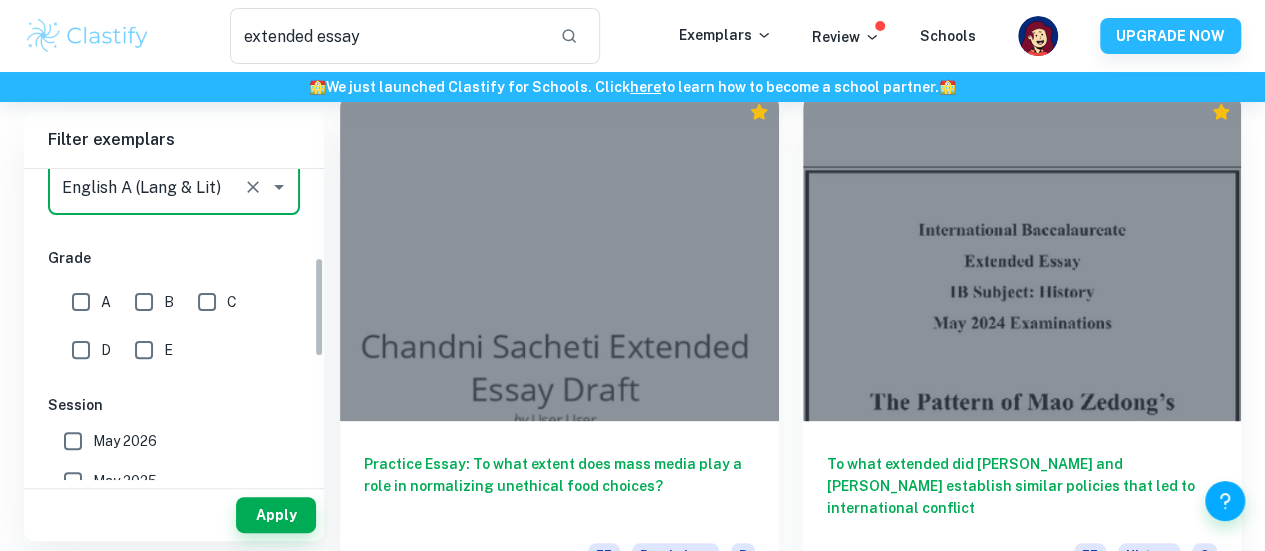 scroll, scrollTop: 273, scrollLeft: 0, axis: vertical 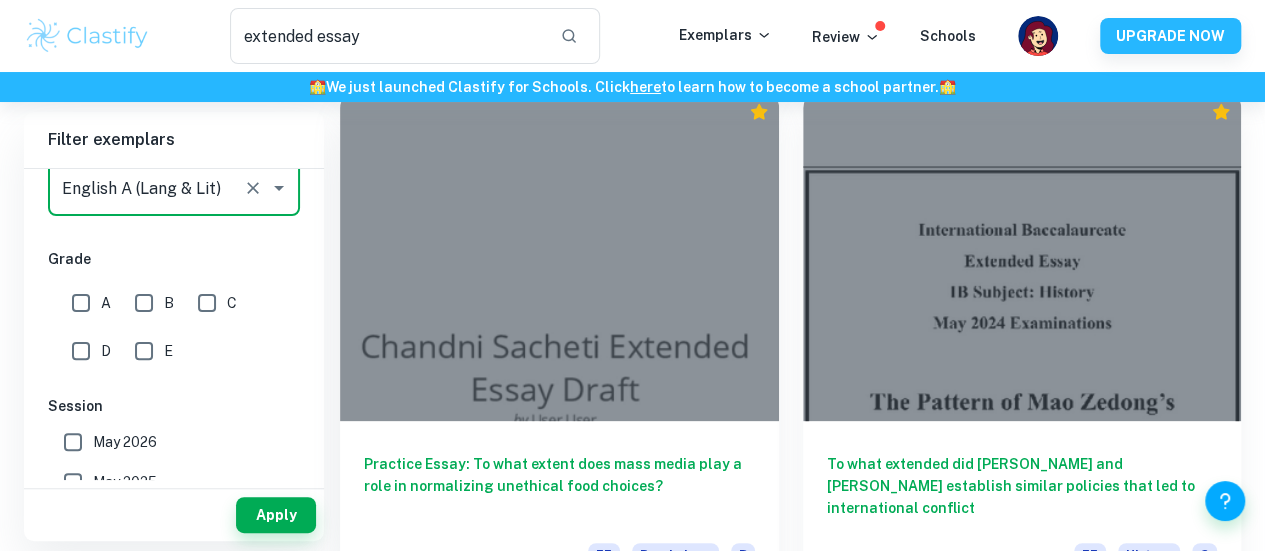 click on "A" at bounding box center (81, 303) 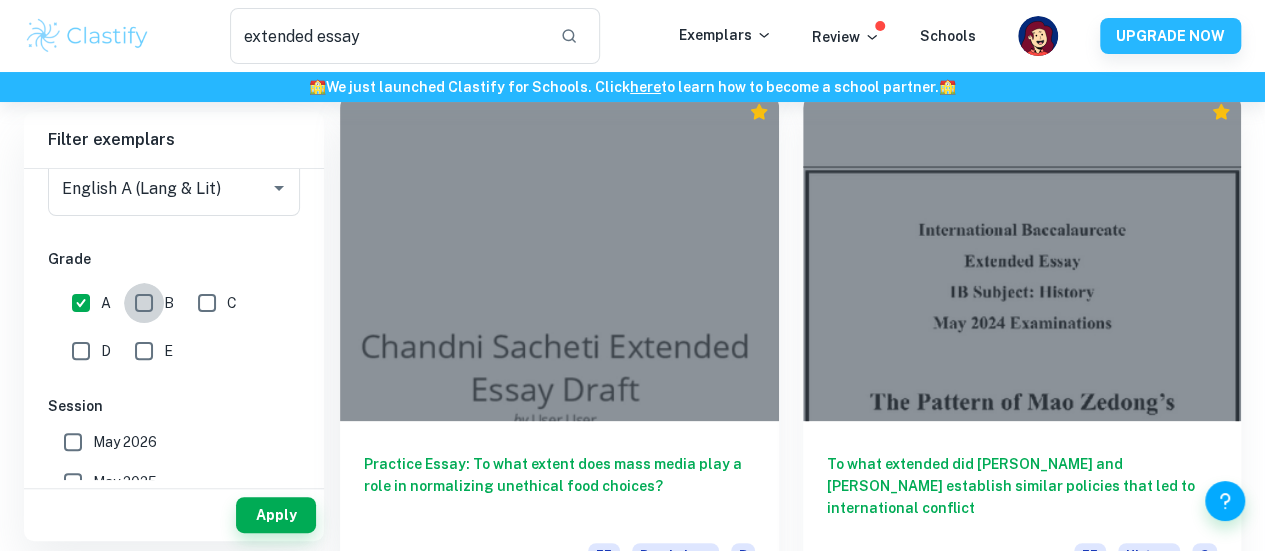 click on "B" at bounding box center [144, 303] 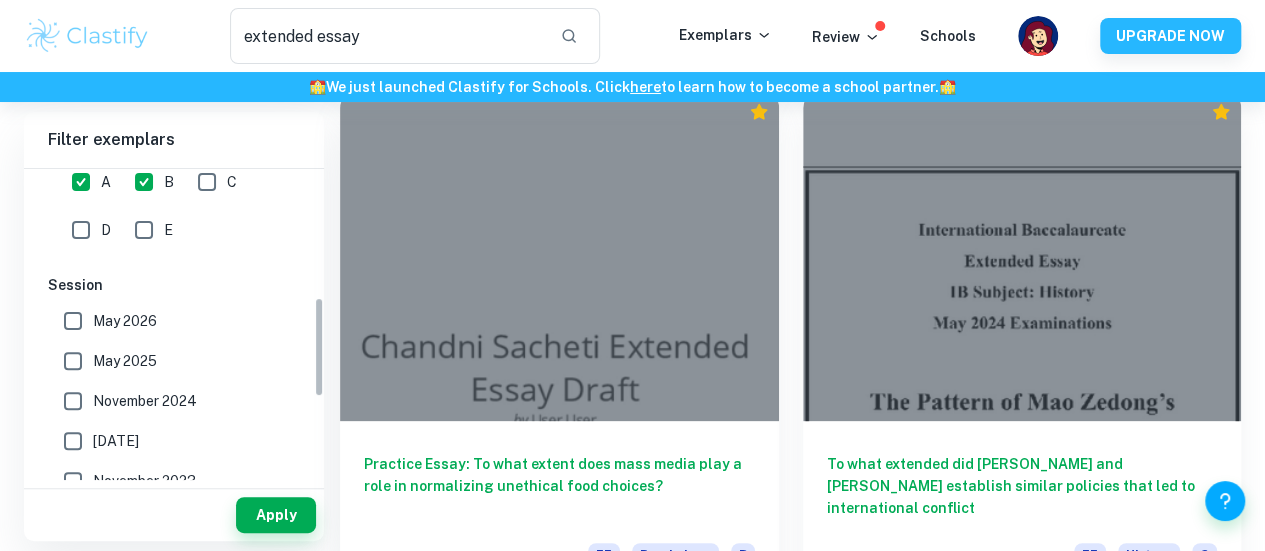 scroll, scrollTop: 395, scrollLeft: 0, axis: vertical 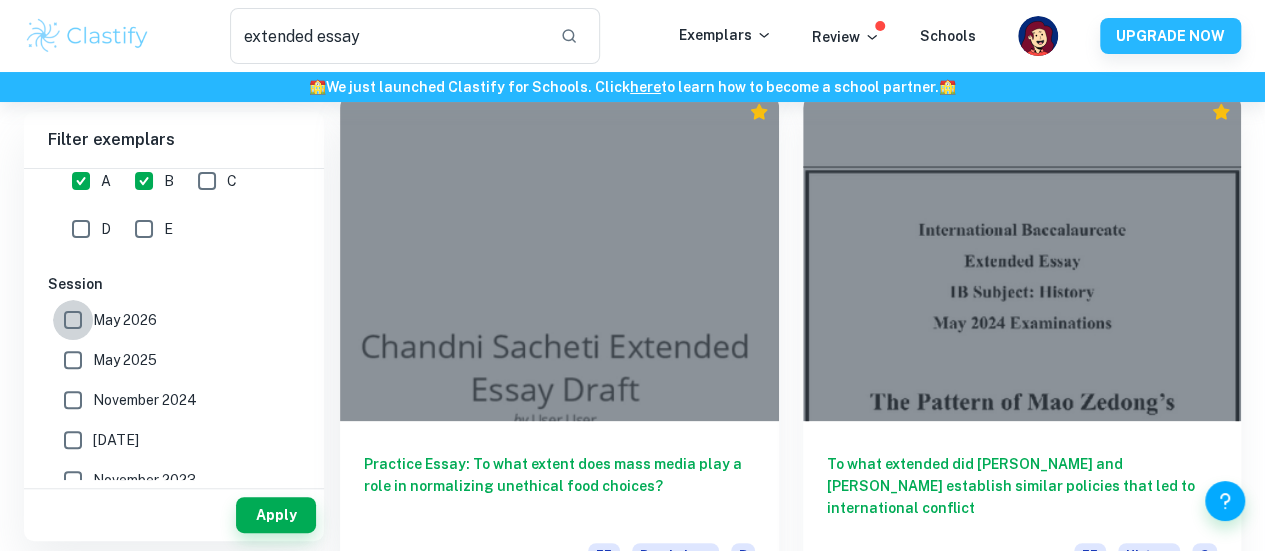 click on "May 2026" at bounding box center [73, 320] 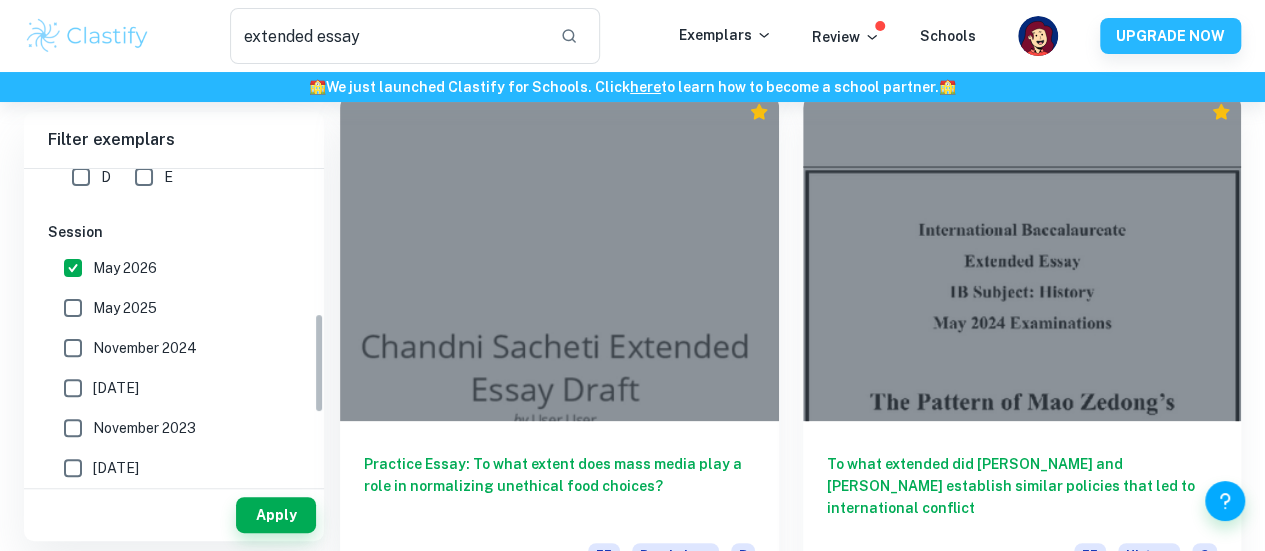 scroll, scrollTop: 445, scrollLeft: 0, axis: vertical 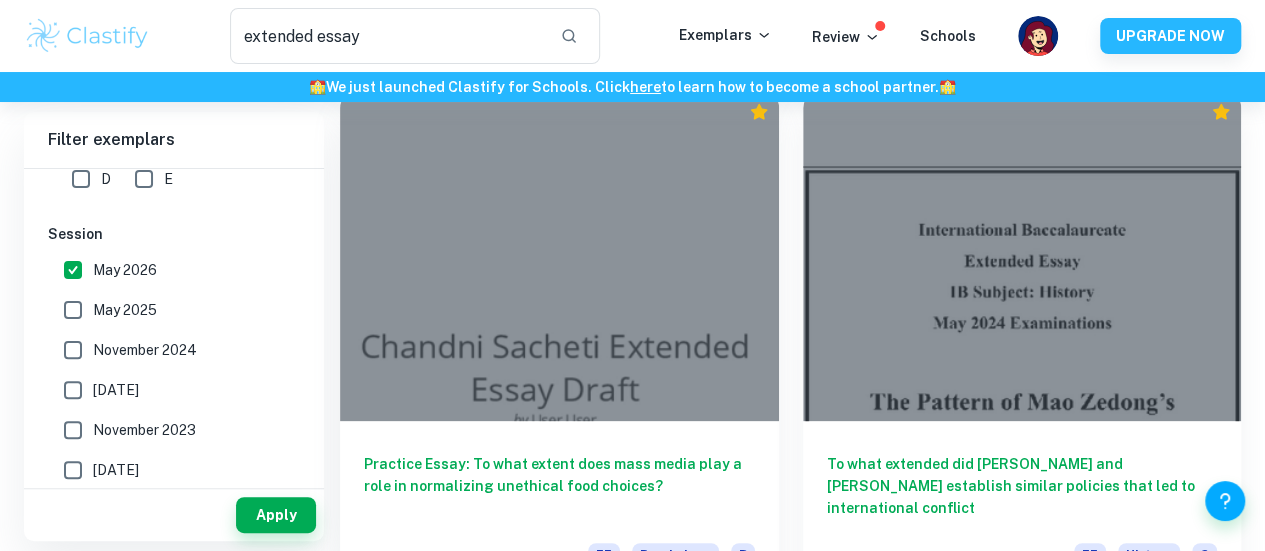 click on "May 2026" at bounding box center (73, 270) 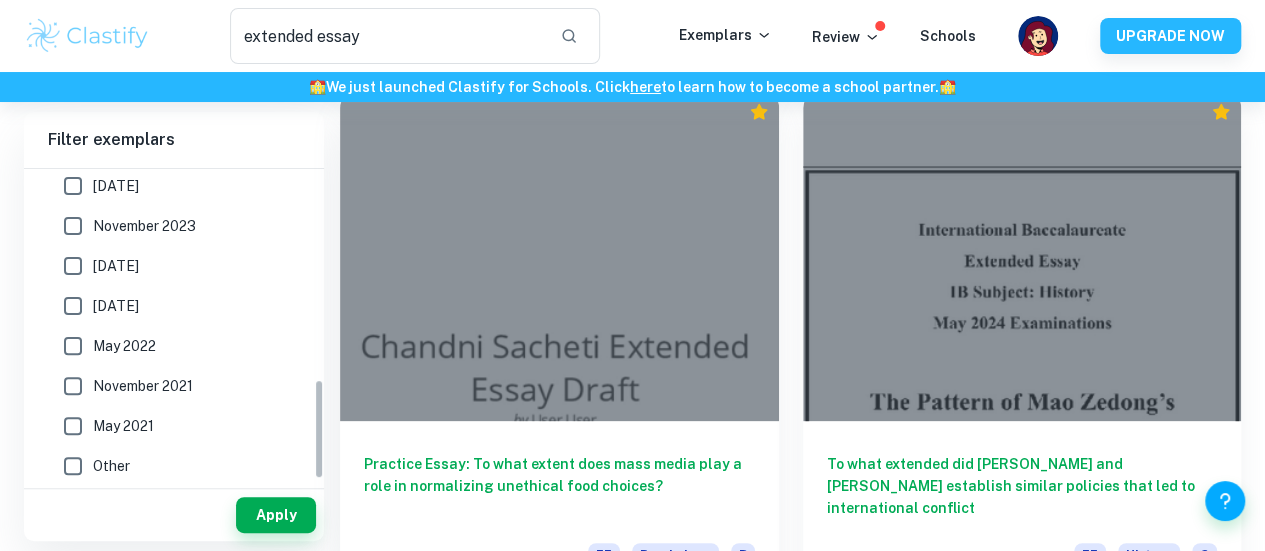 scroll, scrollTop: 653, scrollLeft: 0, axis: vertical 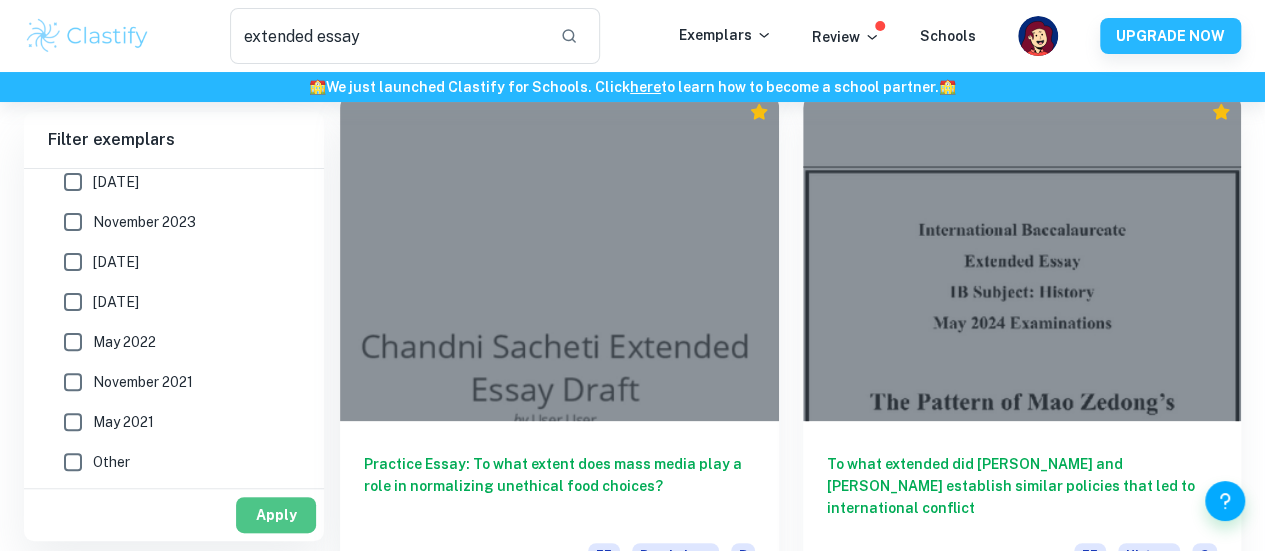 click on "Apply" at bounding box center (276, 515) 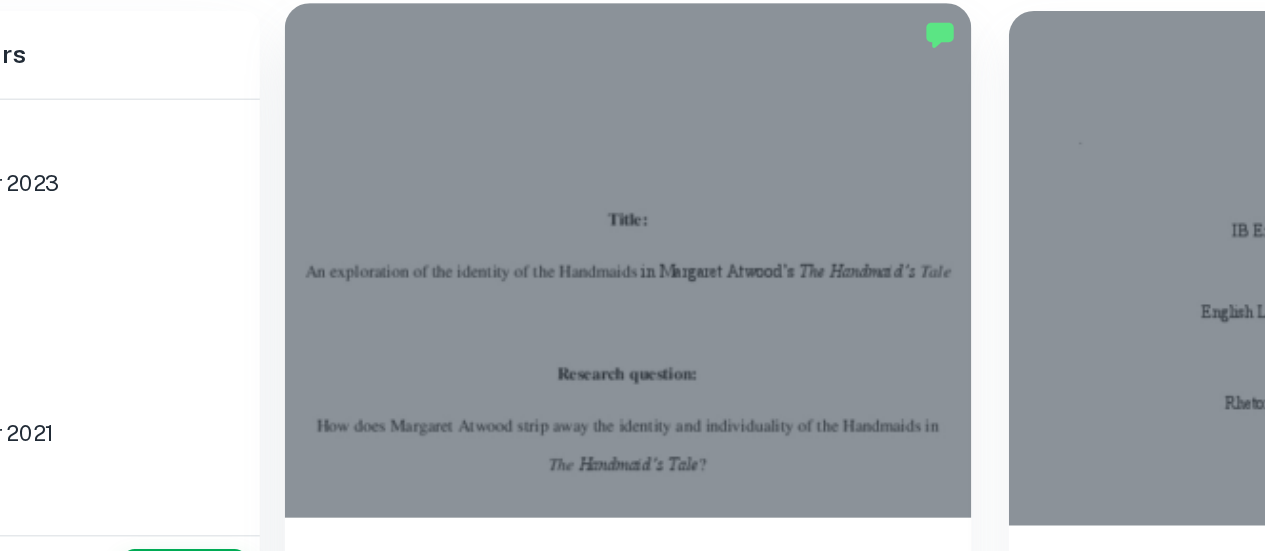 scroll, scrollTop: 73, scrollLeft: 0, axis: vertical 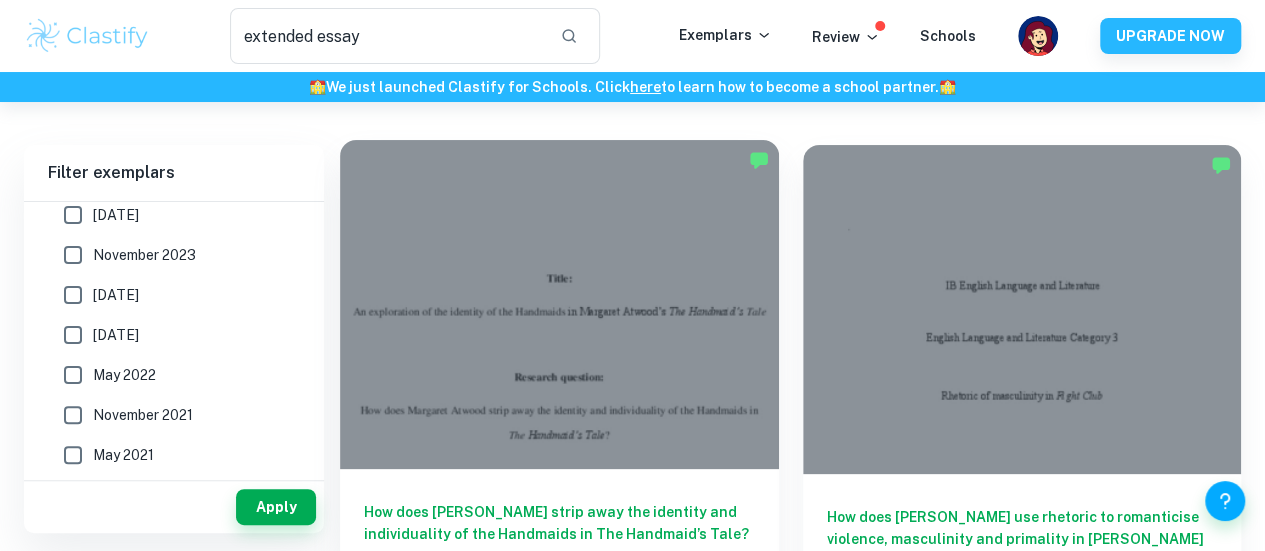 click on "How does [PERSON_NAME] strip away the identity and individuality of the Handmaids in The Handmaid’s Tale?" at bounding box center [559, 534] 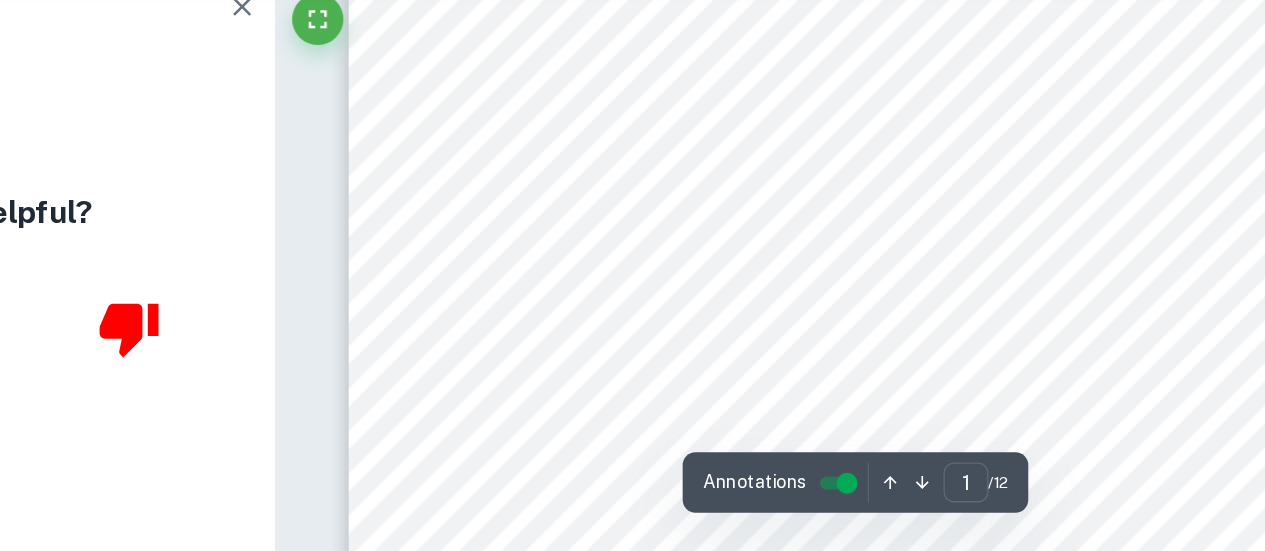 scroll, scrollTop: 146, scrollLeft: 0, axis: vertical 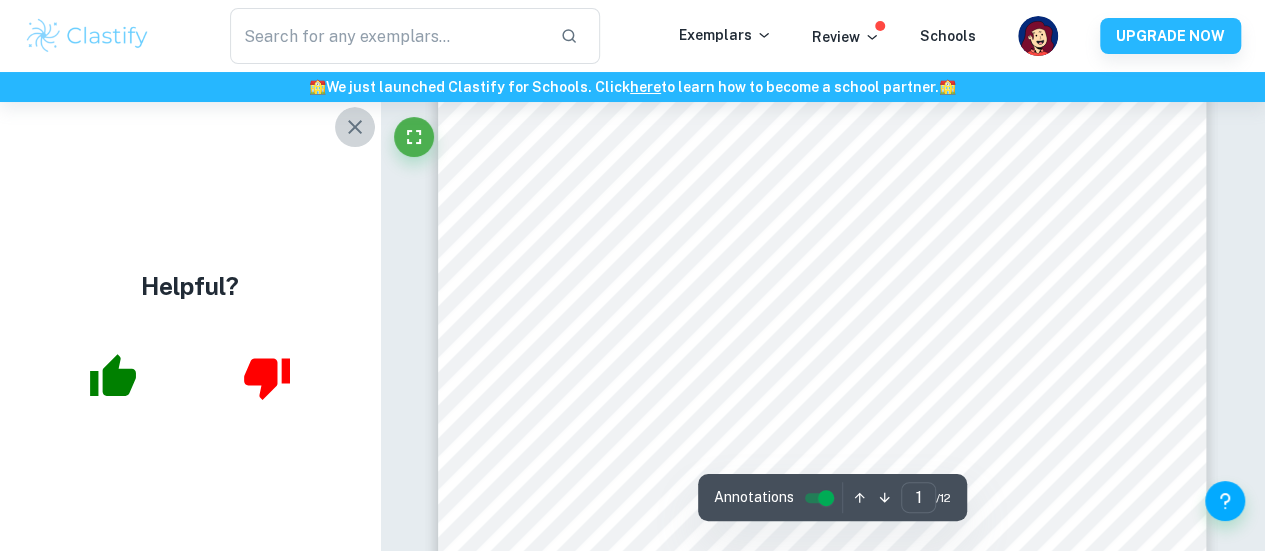 click 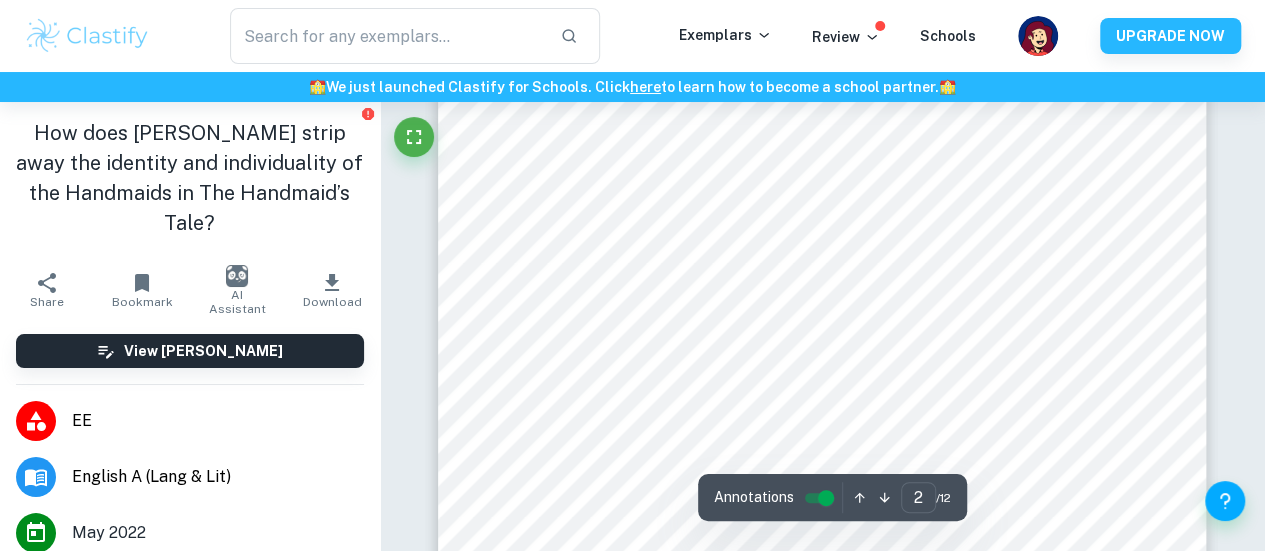 scroll, scrollTop: 1383, scrollLeft: 0, axis: vertical 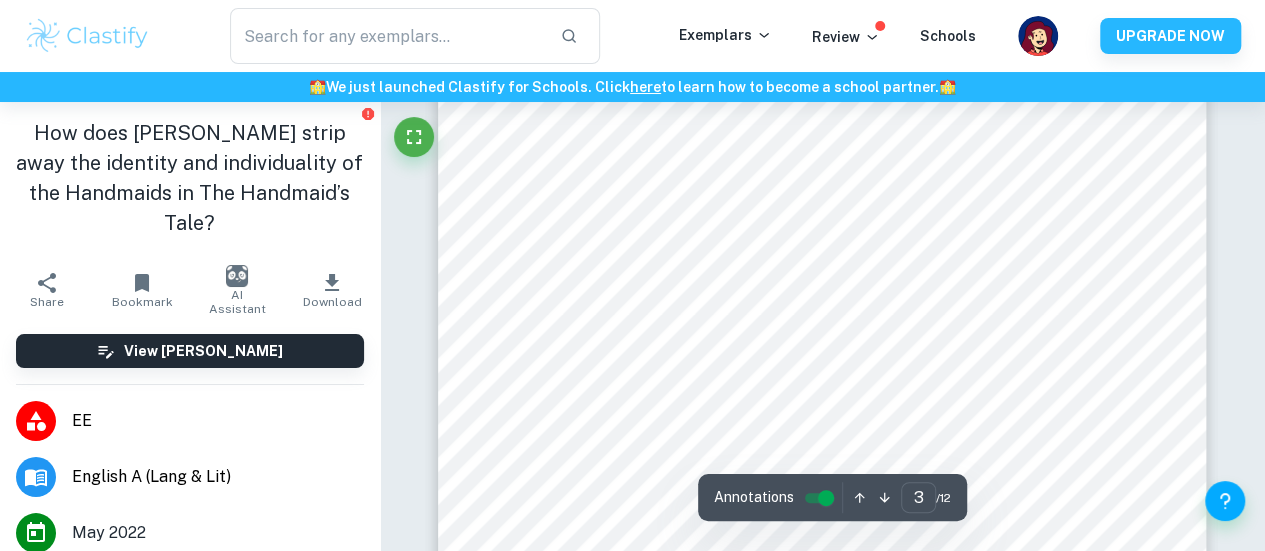 type on "2" 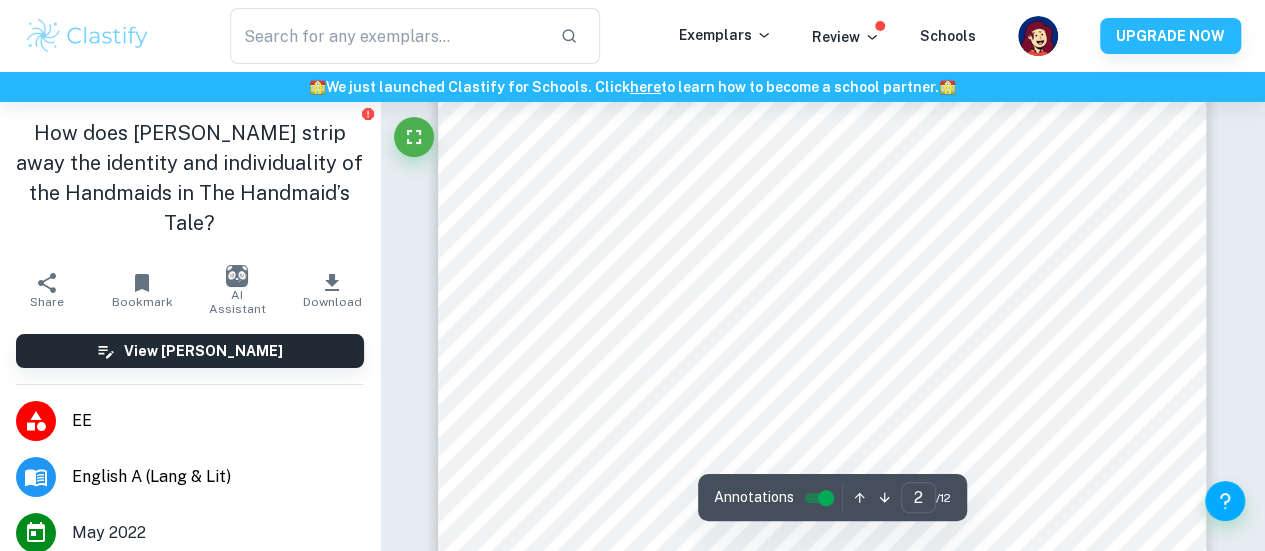 scroll, scrollTop: 1800, scrollLeft: 0, axis: vertical 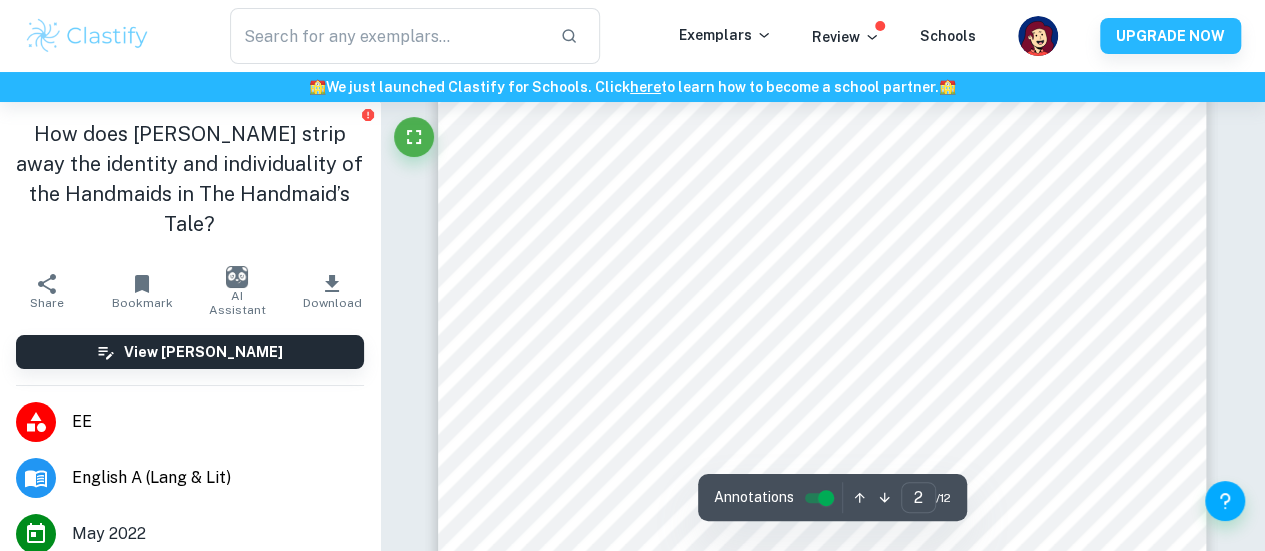 type on "extended essay" 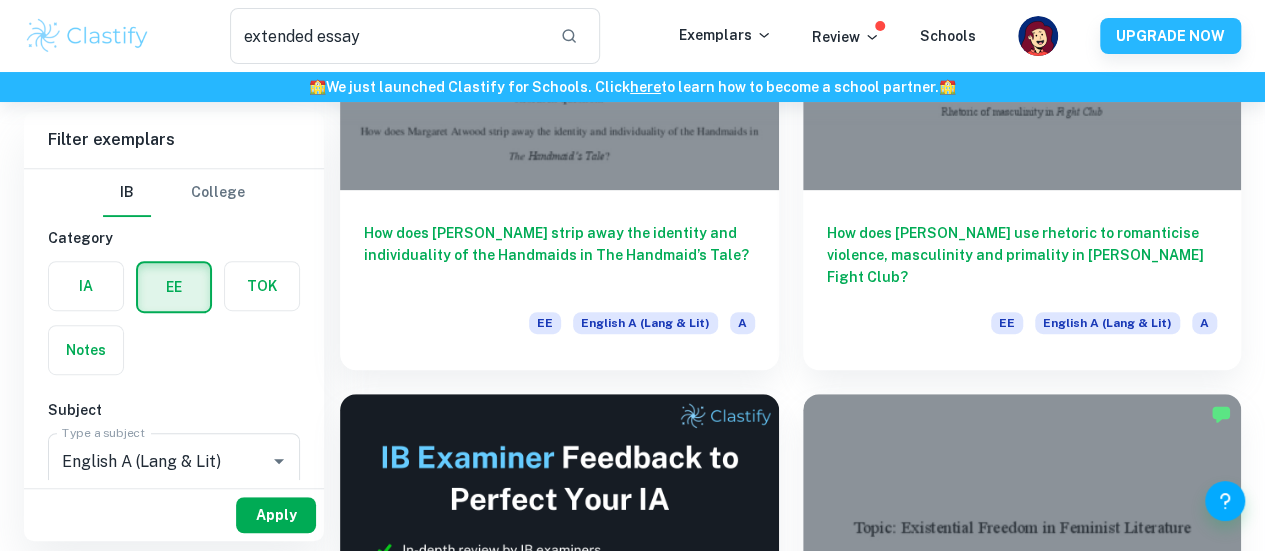scroll, scrollTop: 341, scrollLeft: 0, axis: vertical 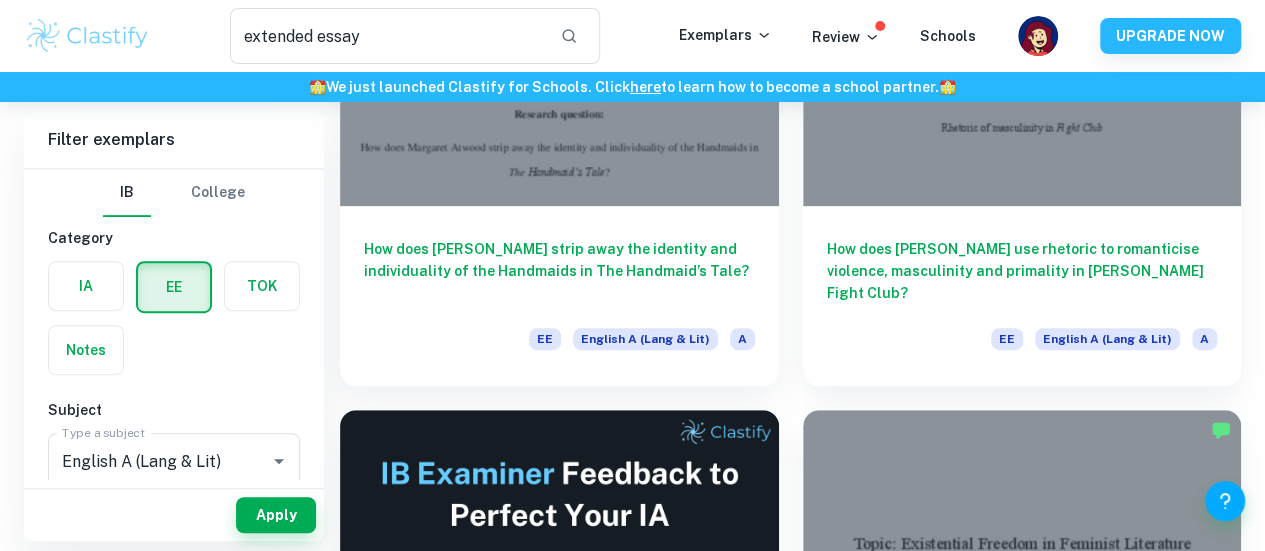 click on "Apply" at bounding box center (174, 515) 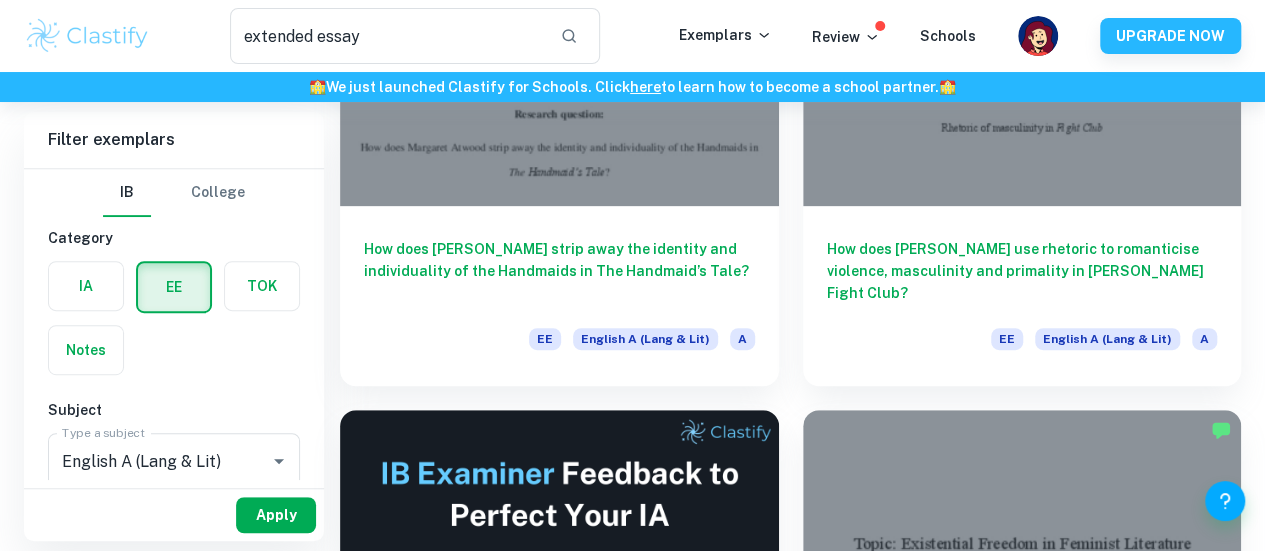 click on "Apply" at bounding box center [276, 515] 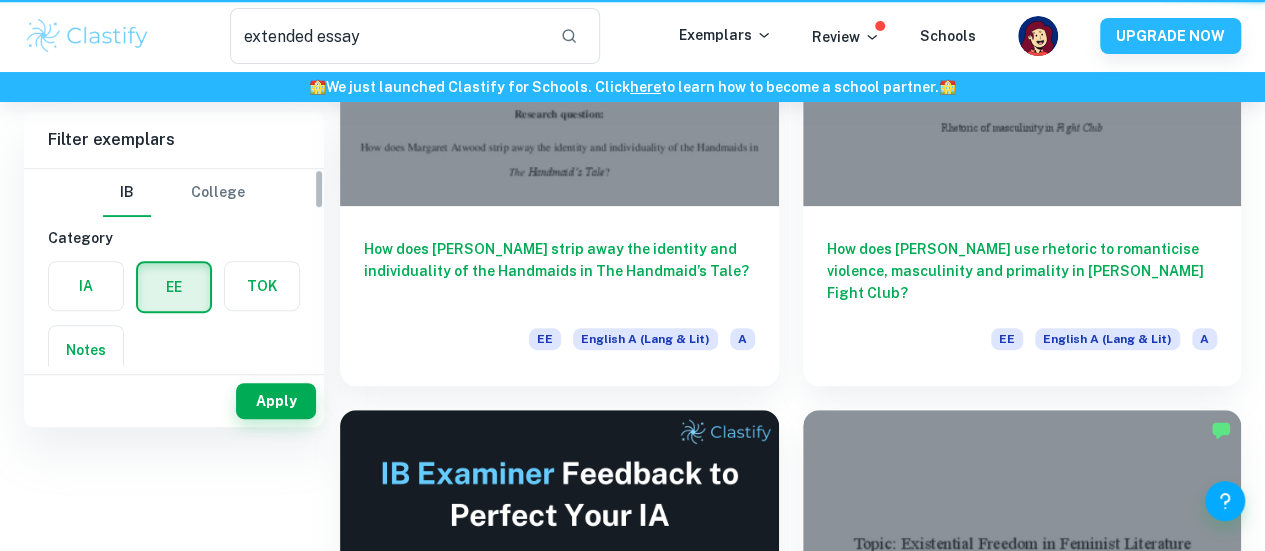 scroll, scrollTop: 0, scrollLeft: 0, axis: both 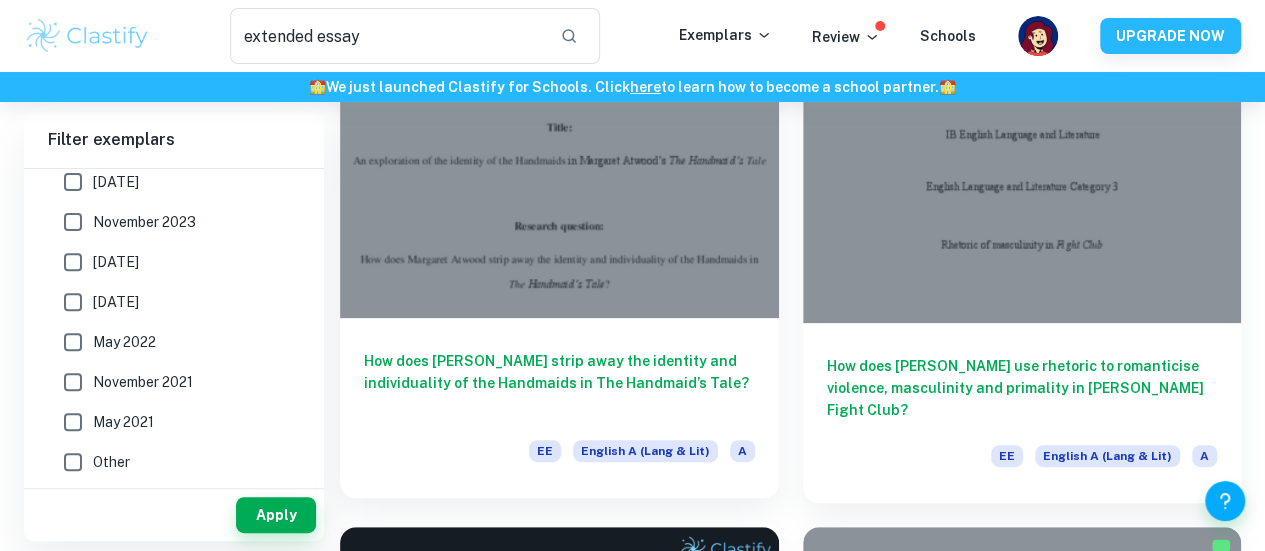 click at bounding box center [559, 153] 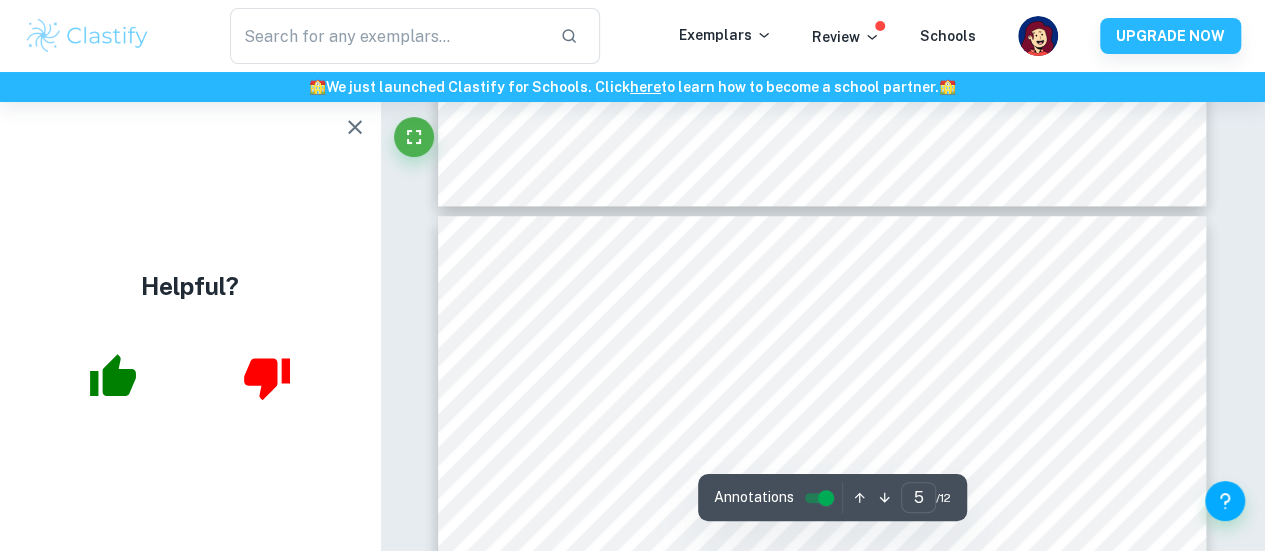 scroll, scrollTop: 4543, scrollLeft: 0, axis: vertical 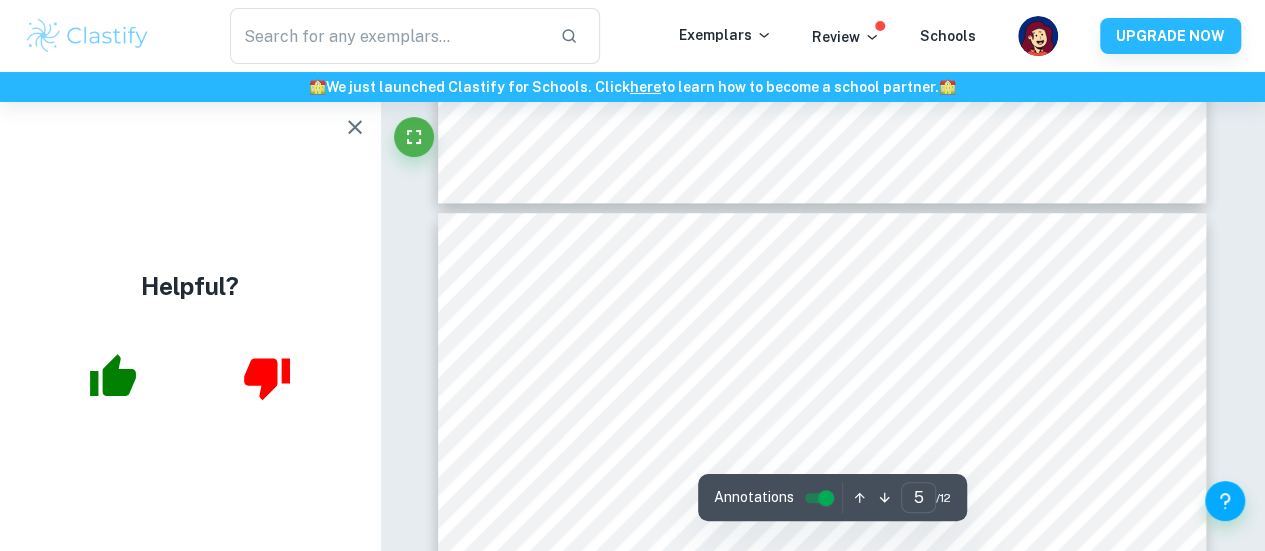 click 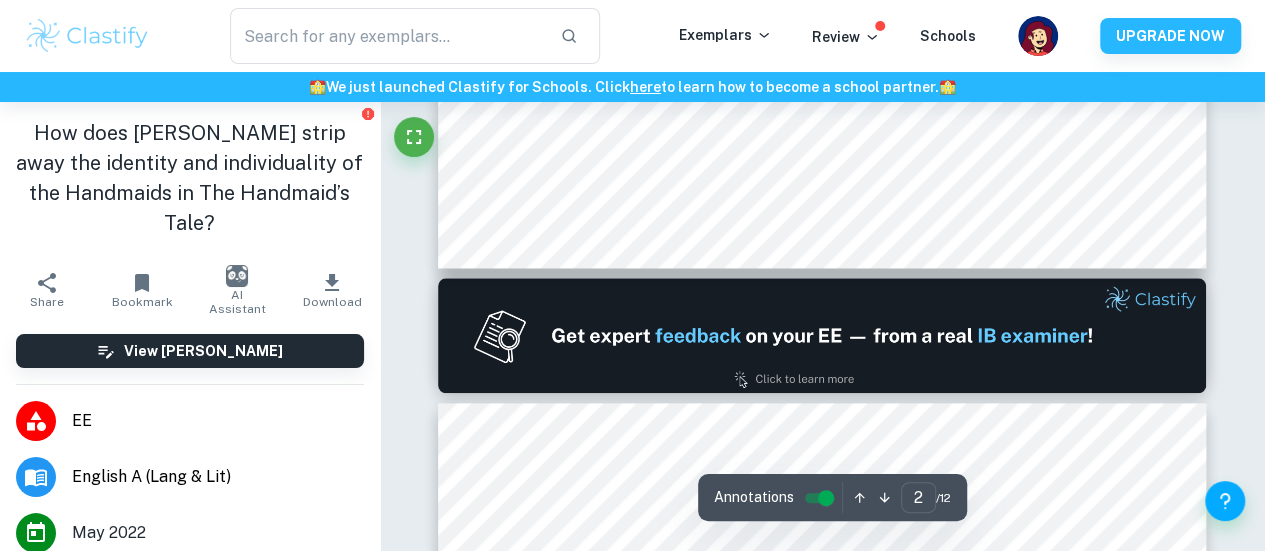 type on "1" 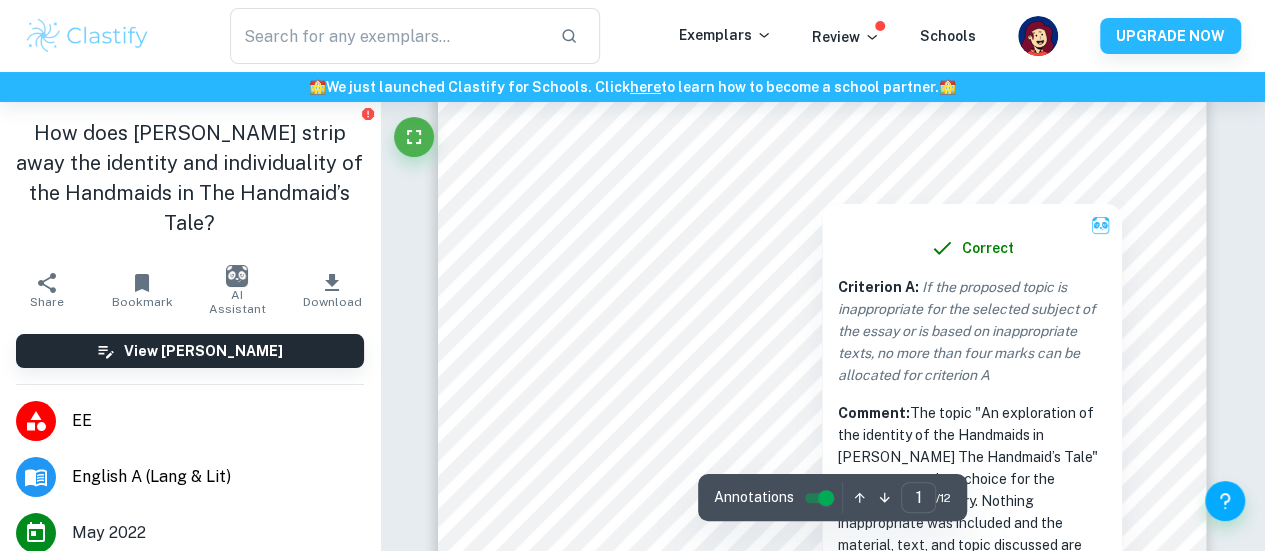 scroll, scrollTop: 173, scrollLeft: 0, axis: vertical 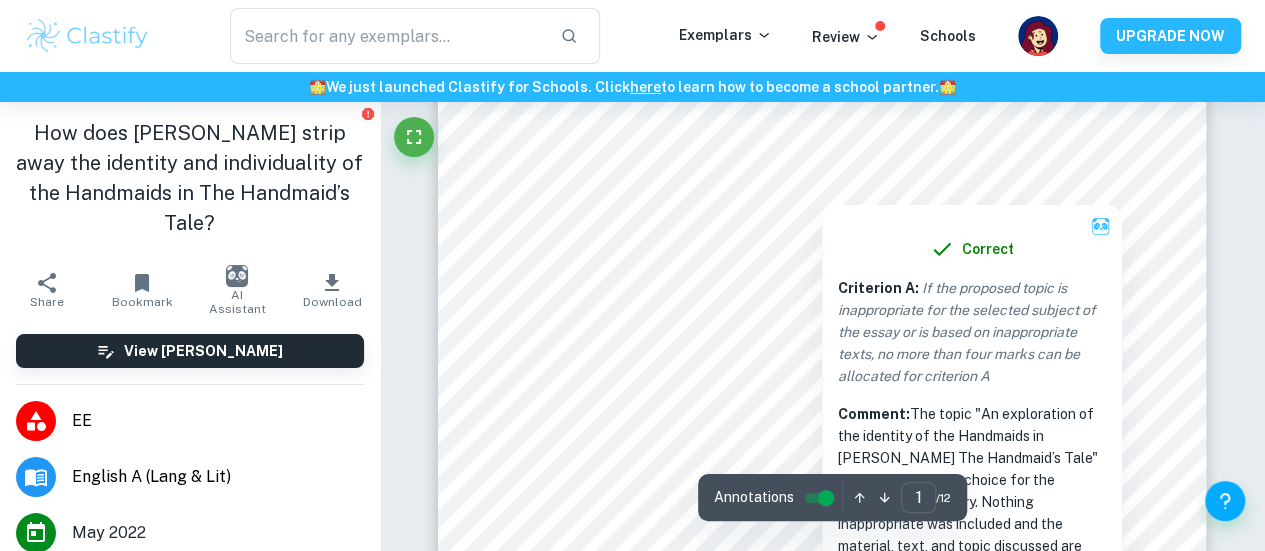 click at bounding box center [822, 191] 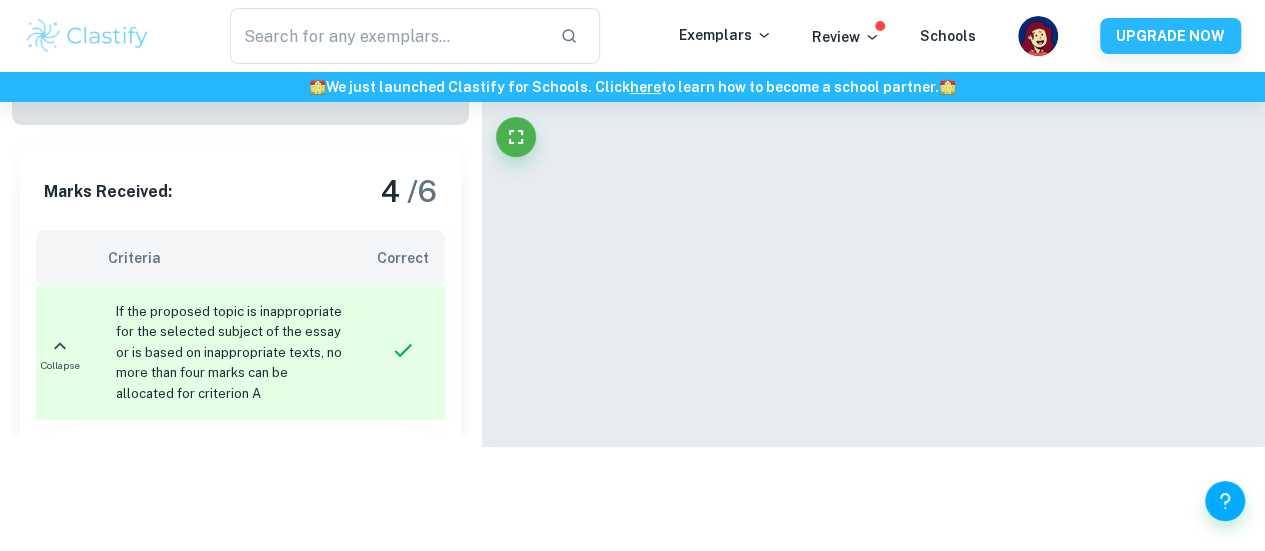 scroll, scrollTop: 288, scrollLeft: 0, axis: vertical 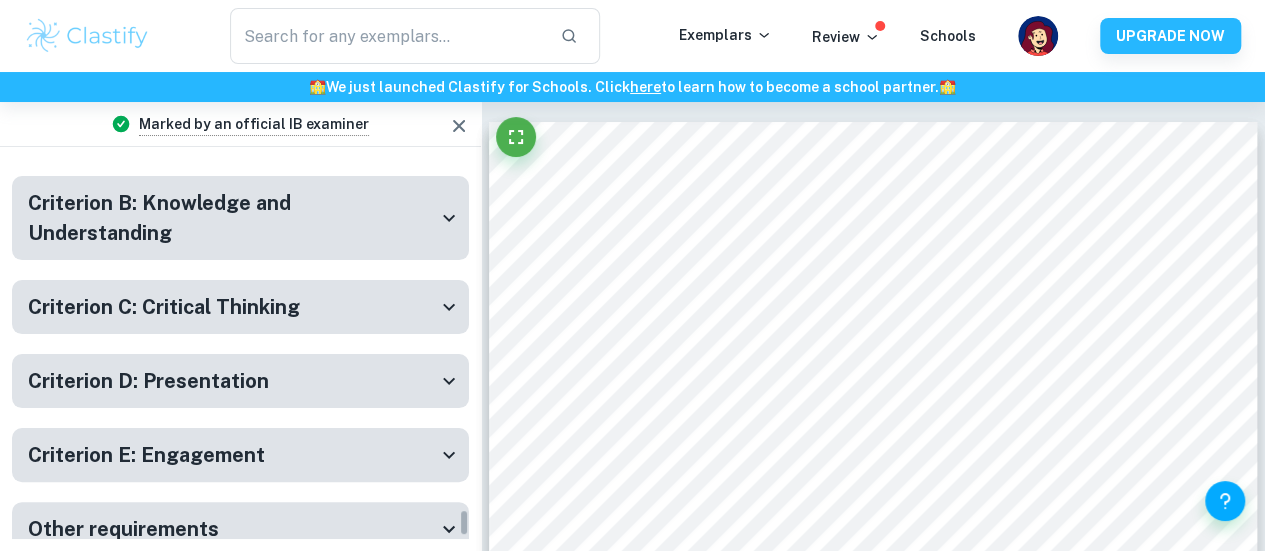 click on "Criterion C: Critical Thinking" at bounding box center [232, 307] 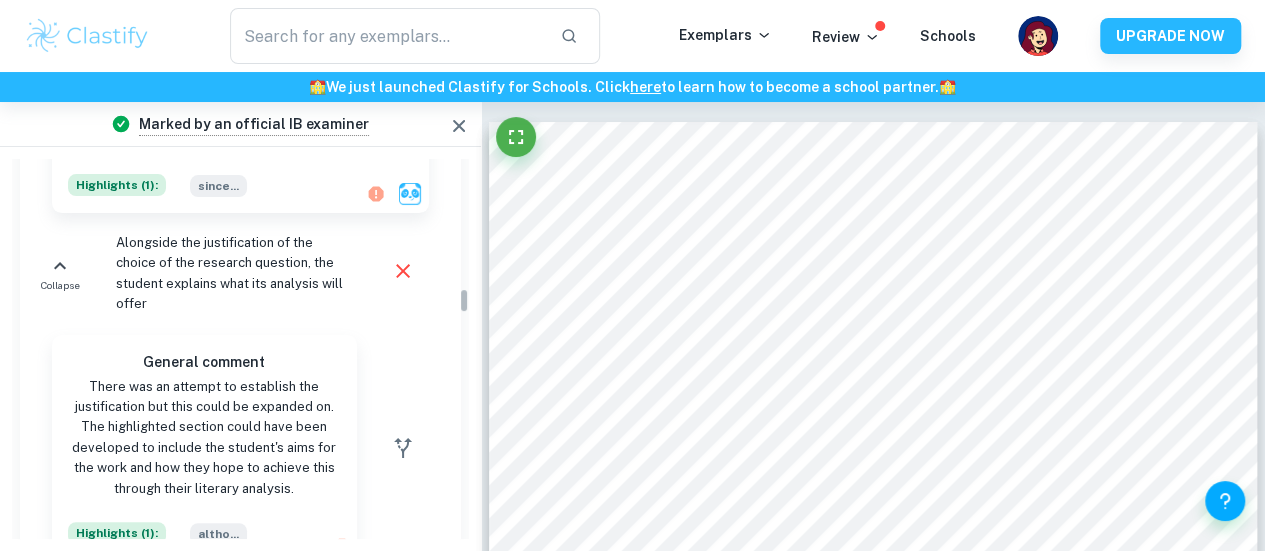 click on "Marked by an official IB examiner" at bounding box center (240, 124) 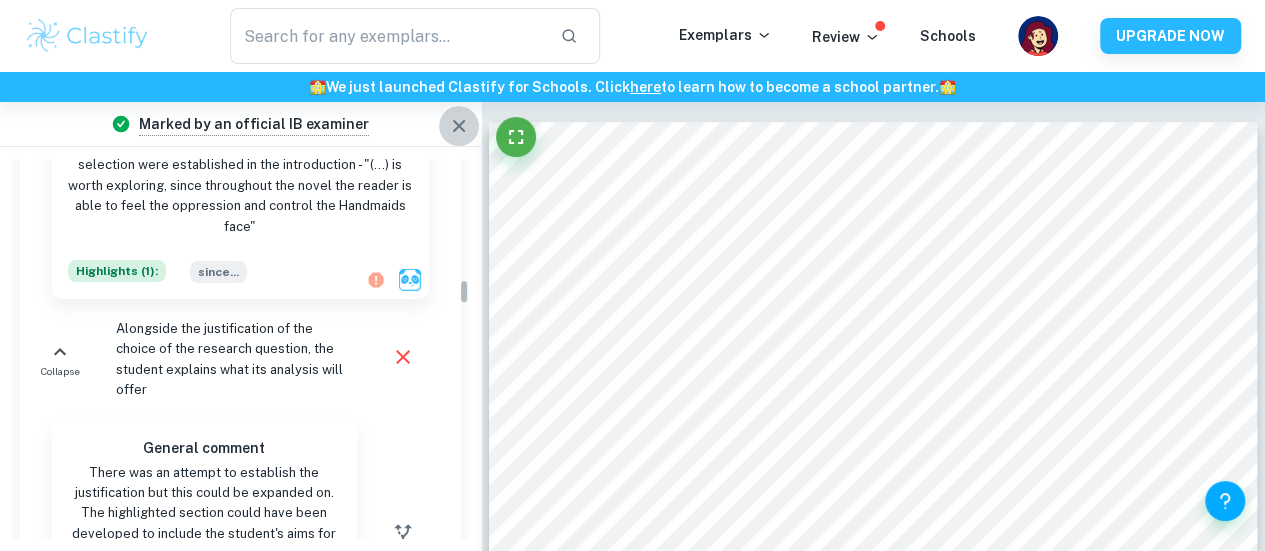 scroll, scrollTop: 1955, scrollLeft: 0, axis: vertical 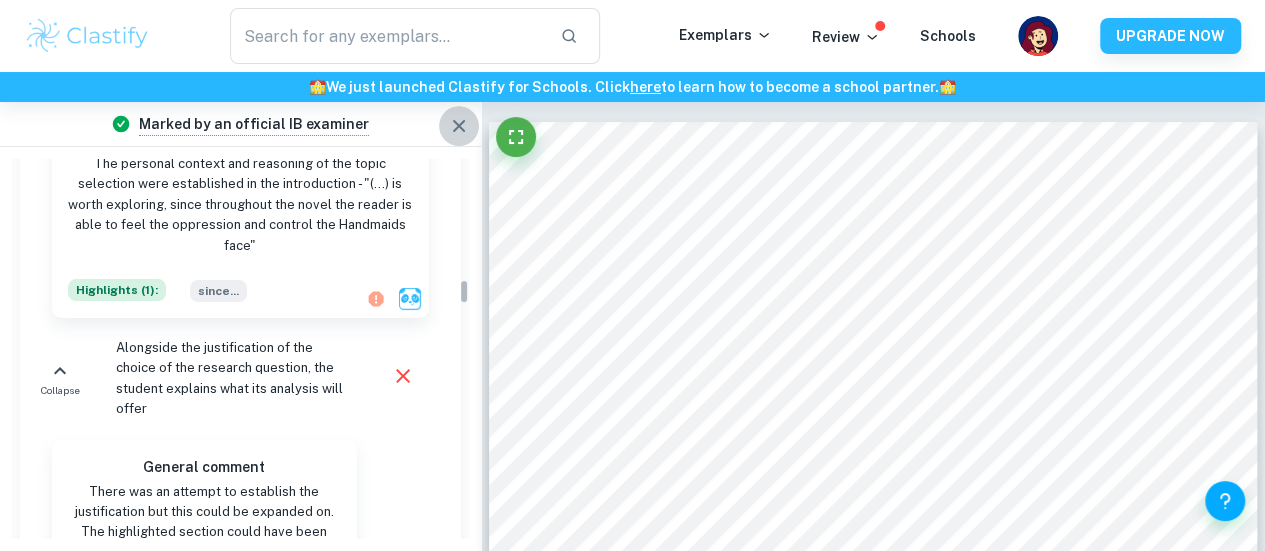 click at bounding box center [459, 126] 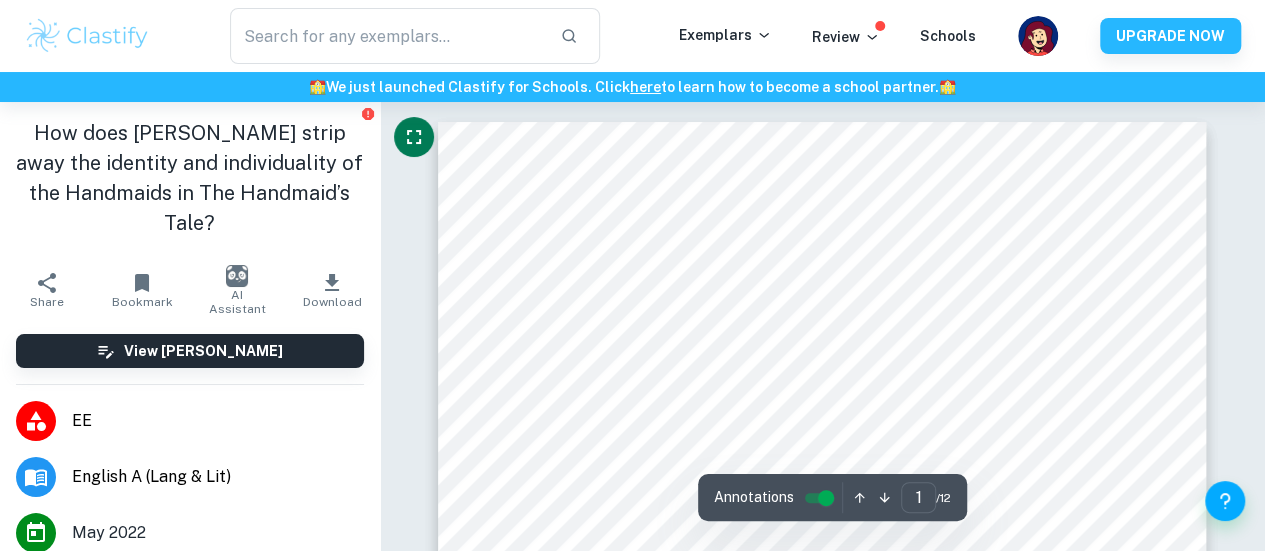 click at bounding box center [414, 137] 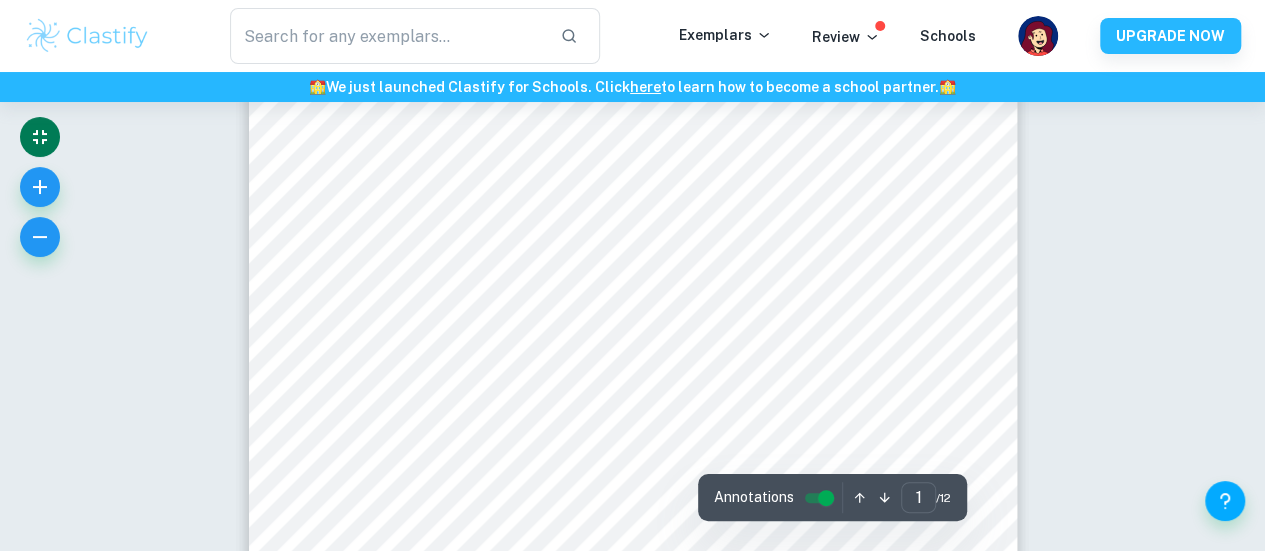 scroll, scrollTop: 0, scrollLeft: 0, axis: both 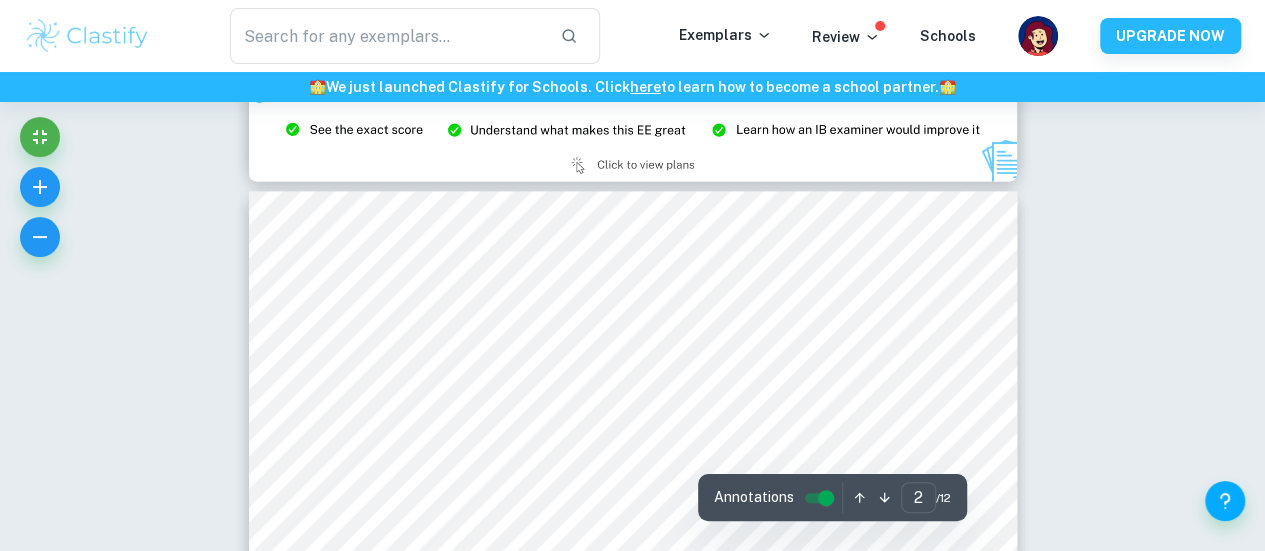 type on "3" 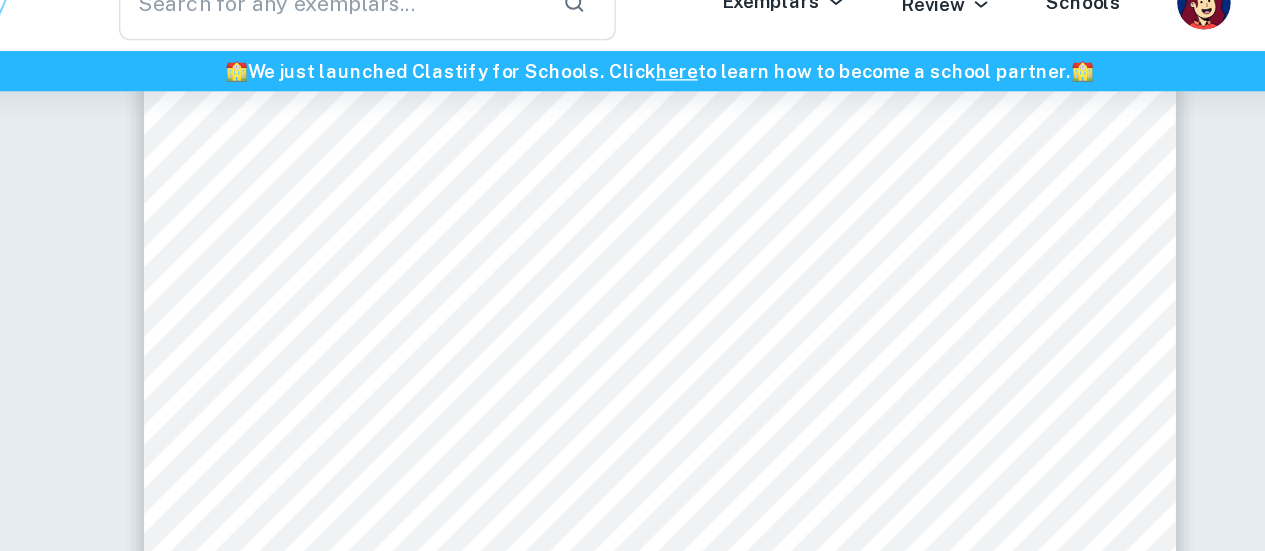 scroll, scrollTop: 2561, scrollLeft: 0, axis: vertical 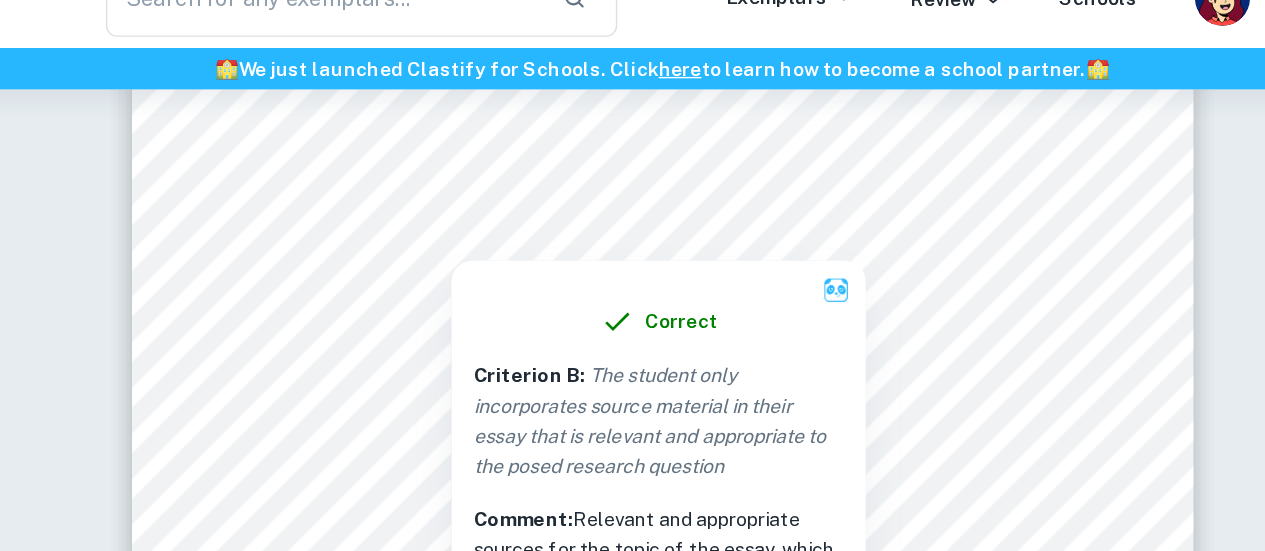 click at bounding box center [703, 190] 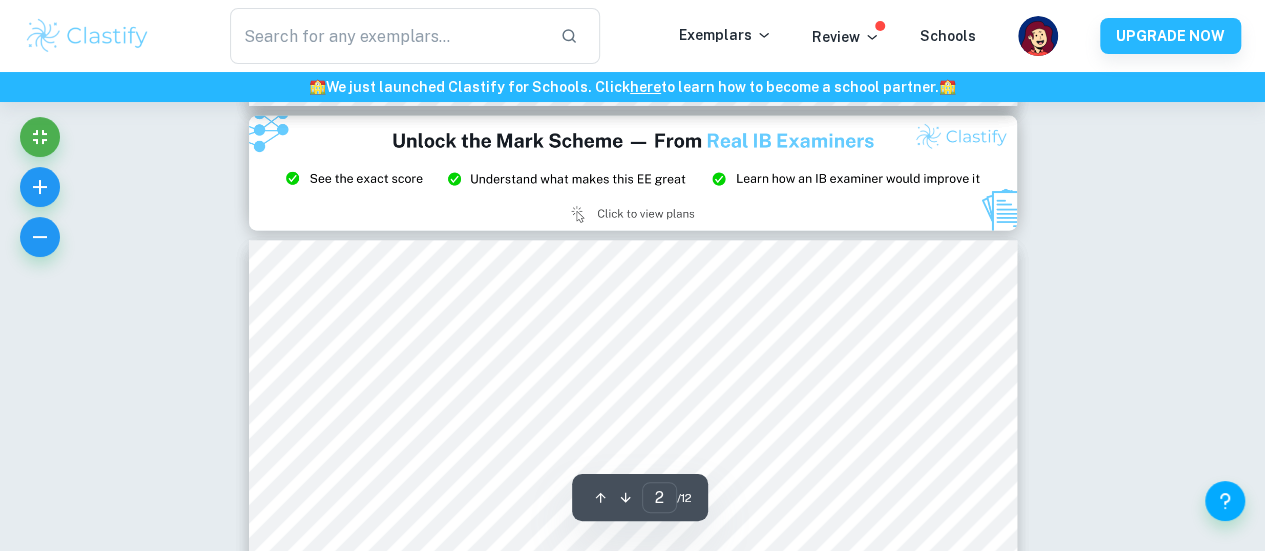 type on "3" 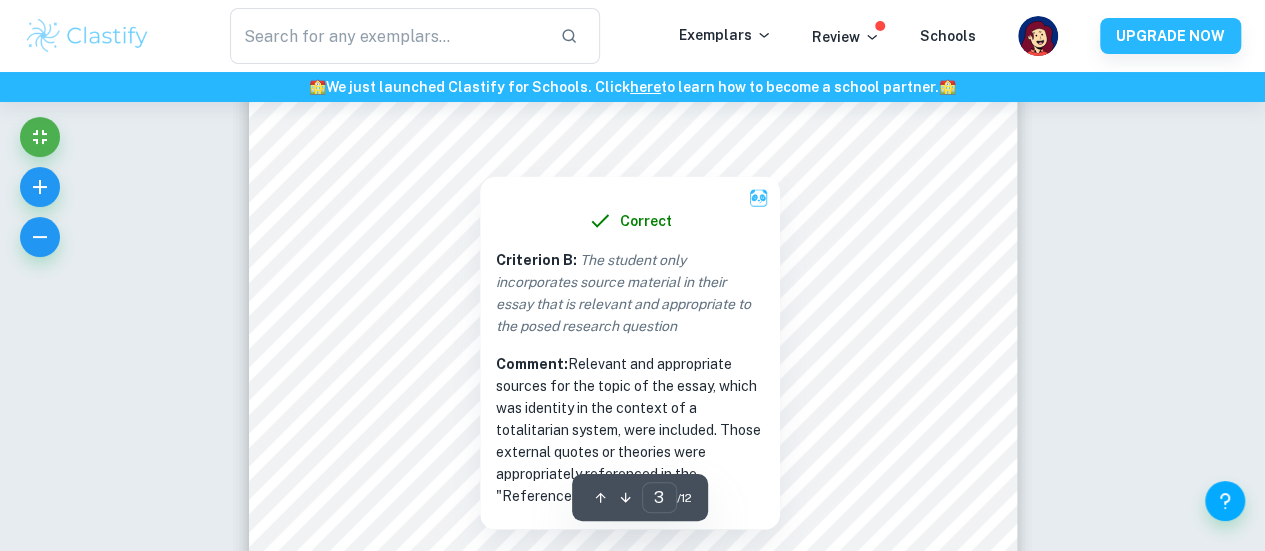 scroll, scrollTop: 2488, scrollLeft: 0, axis: vertical 